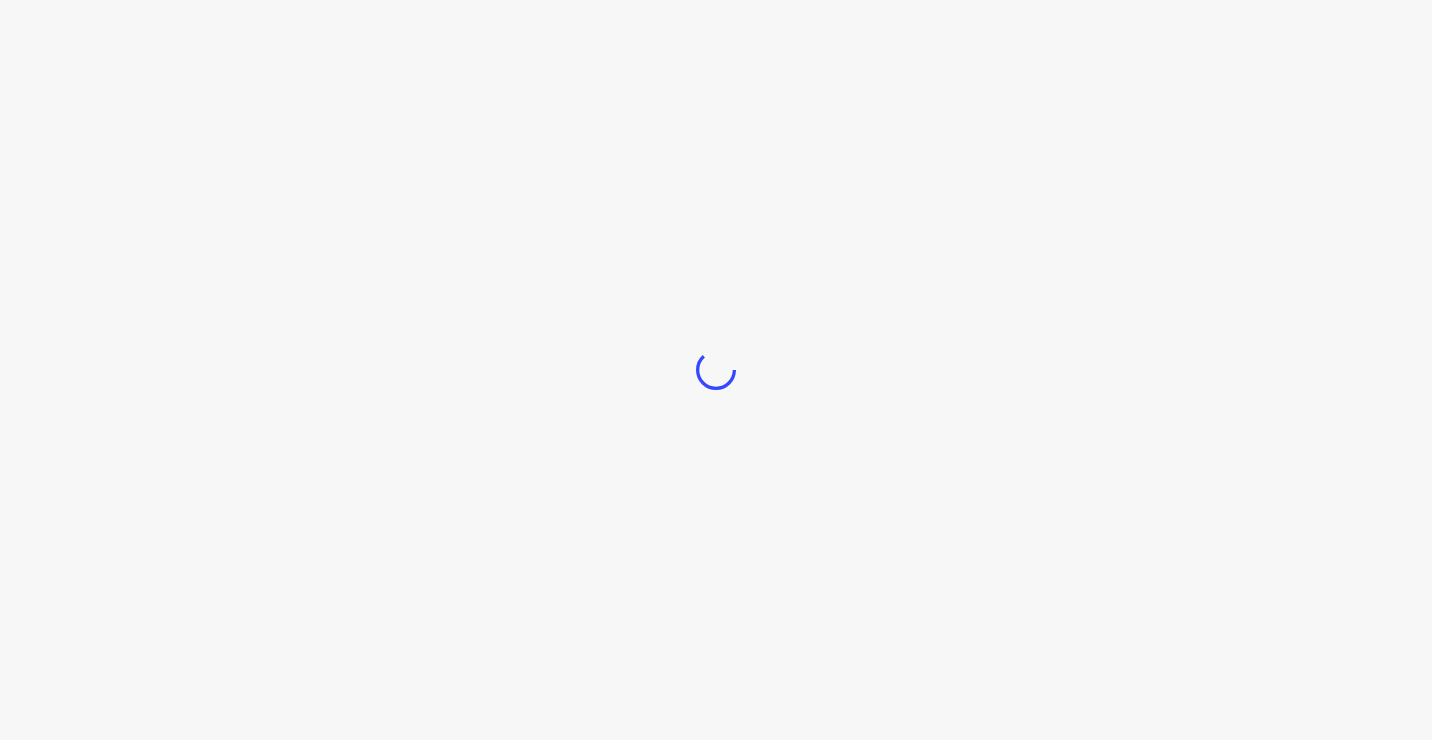 scroll, scrollTop: 0, scrollLeft: 0, axis: both 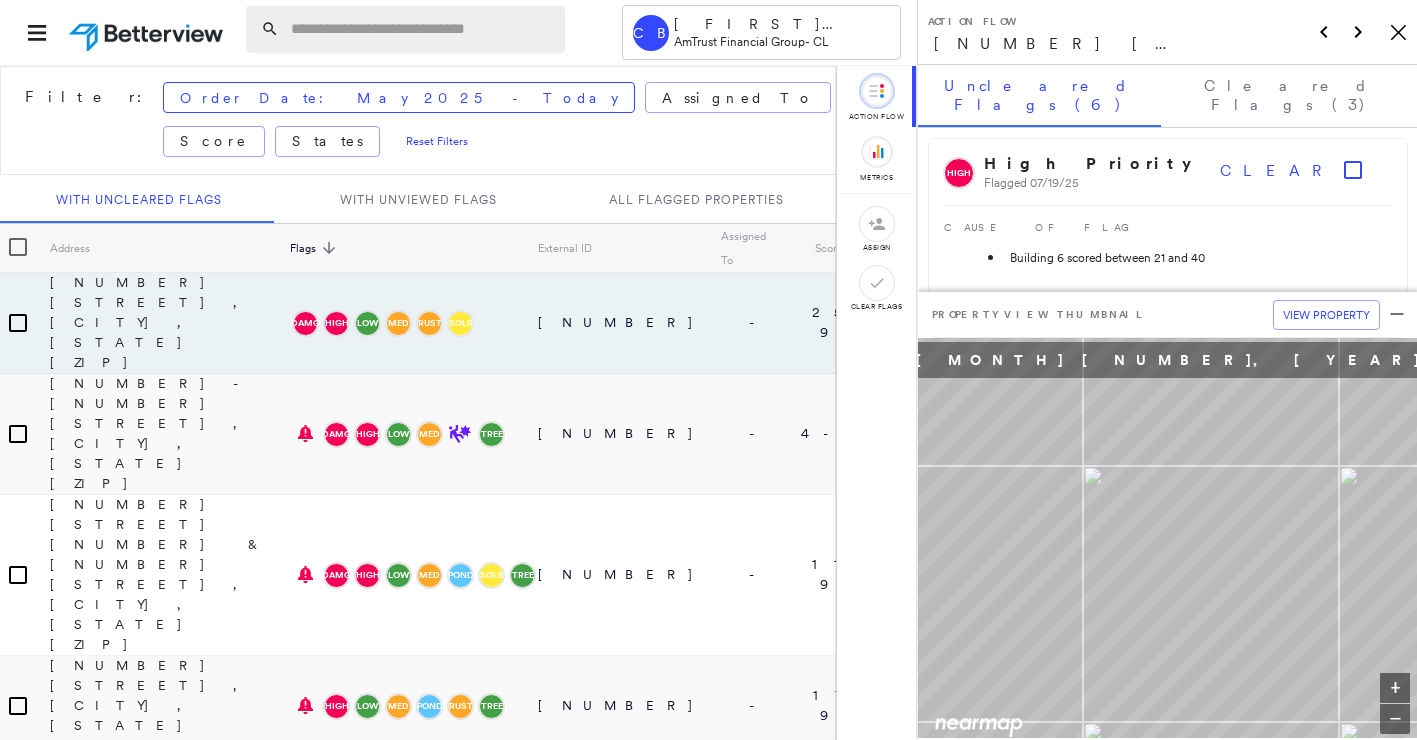 click at bounding box center [422, 29] 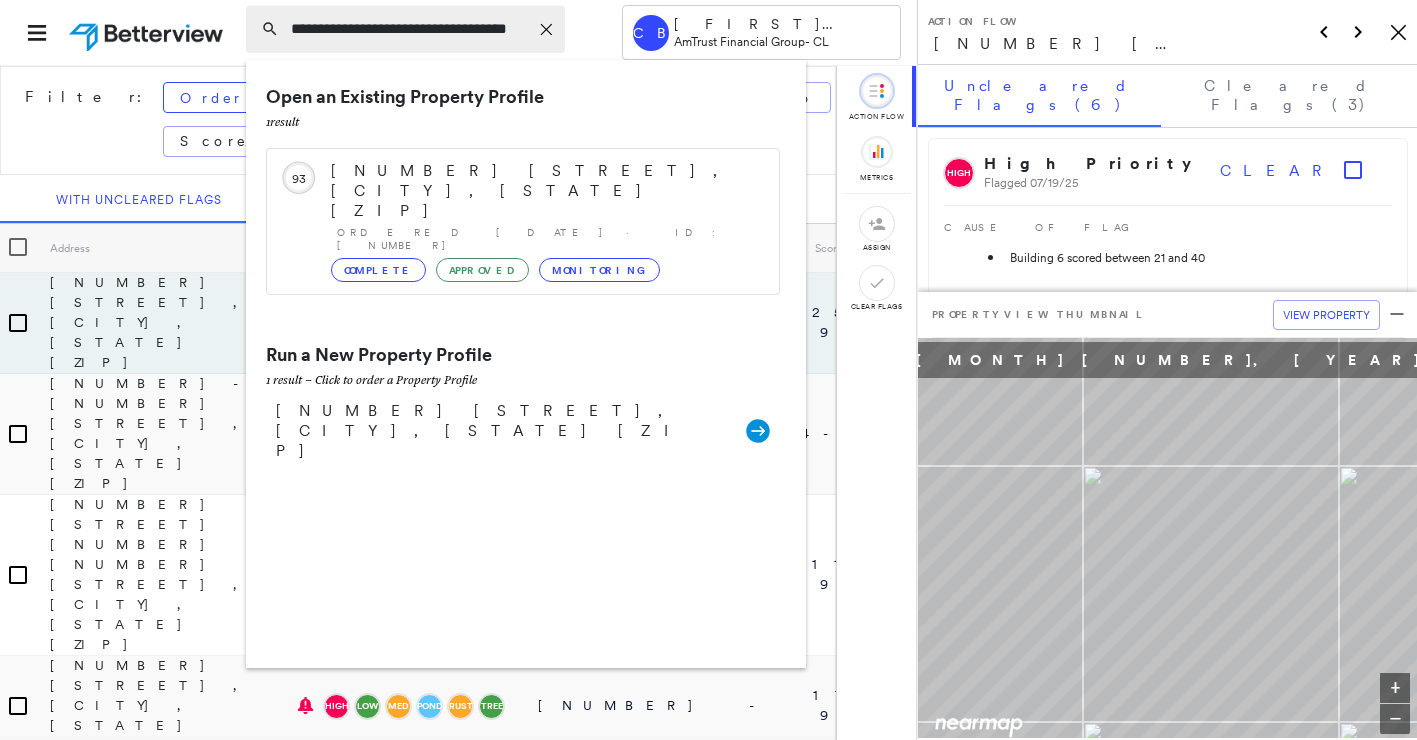scroll, scrollTop: 0, scrollLeft: 7, axis: horizontal 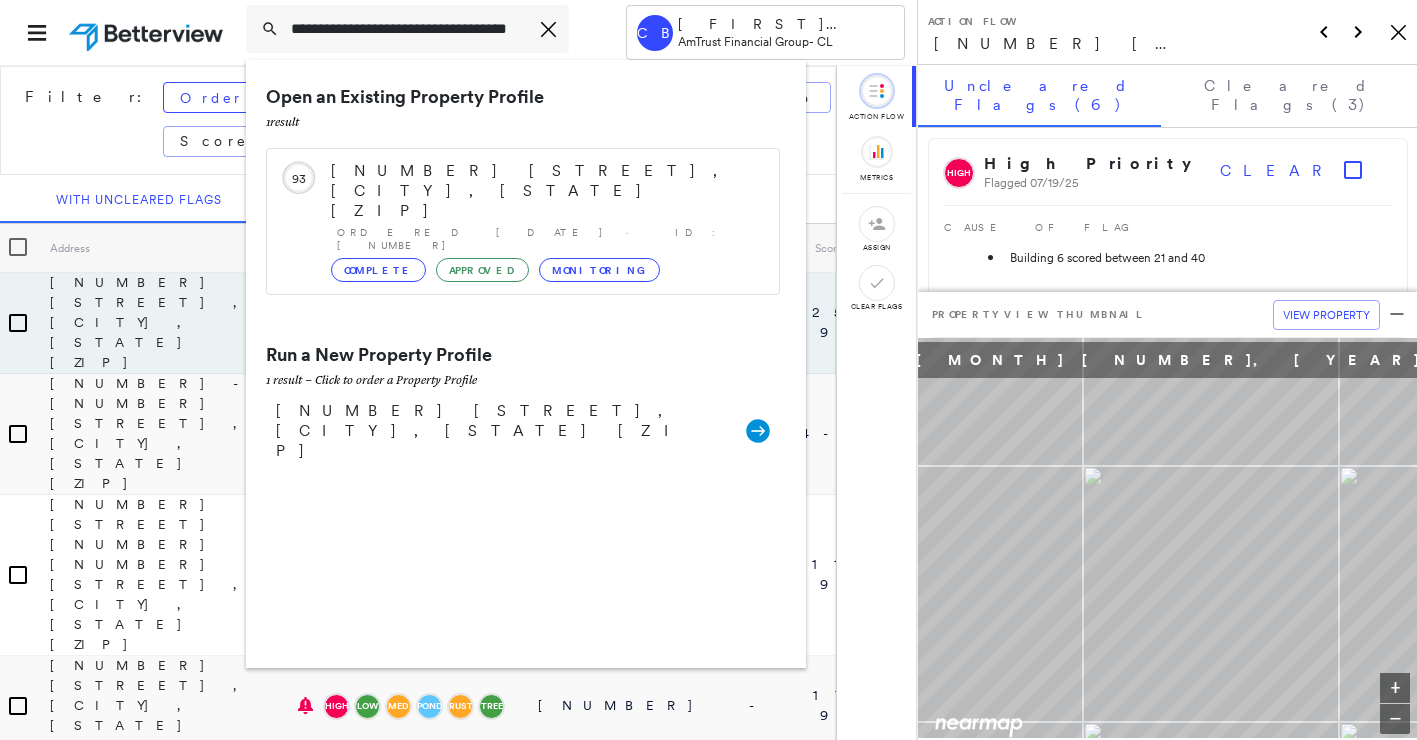 type on "**********" 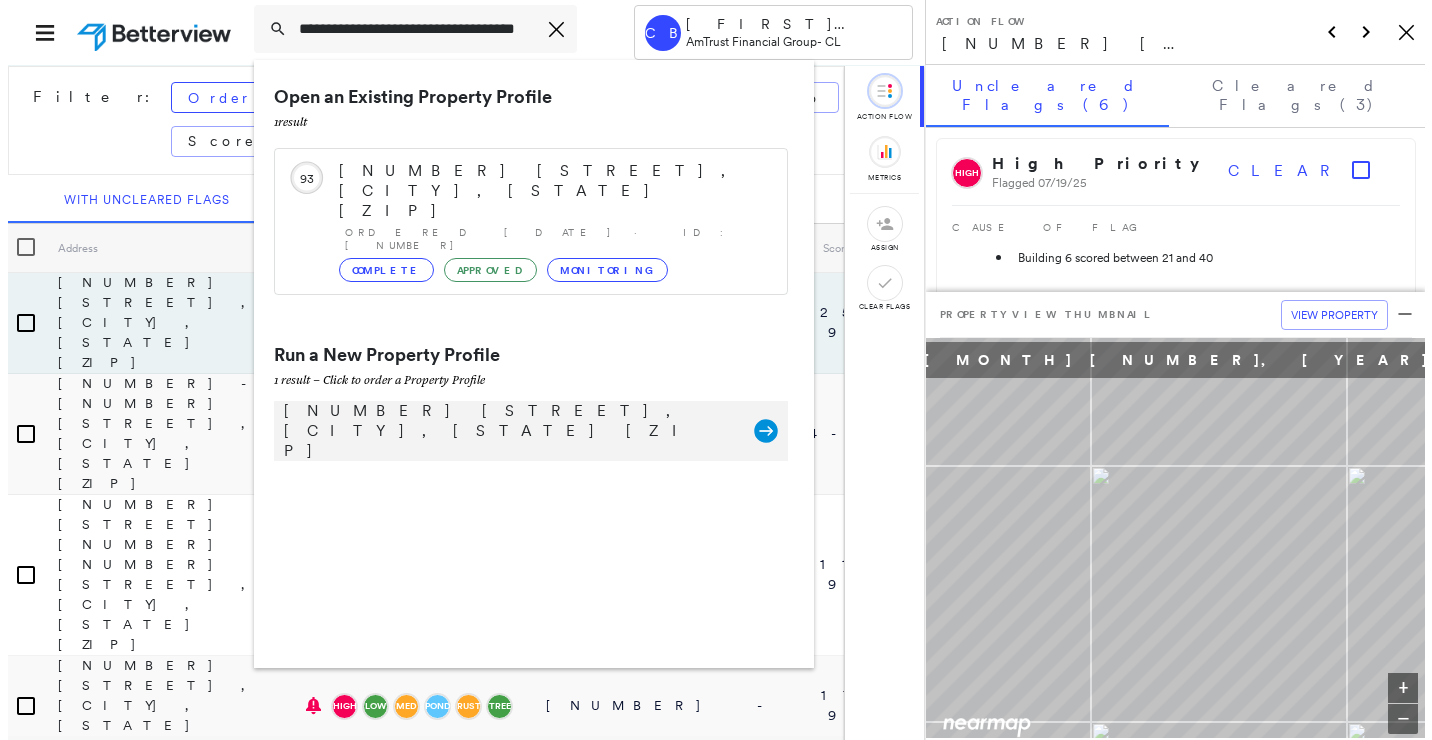 scroll, scrollTop: 0, scrollLeft: 0, axis: both 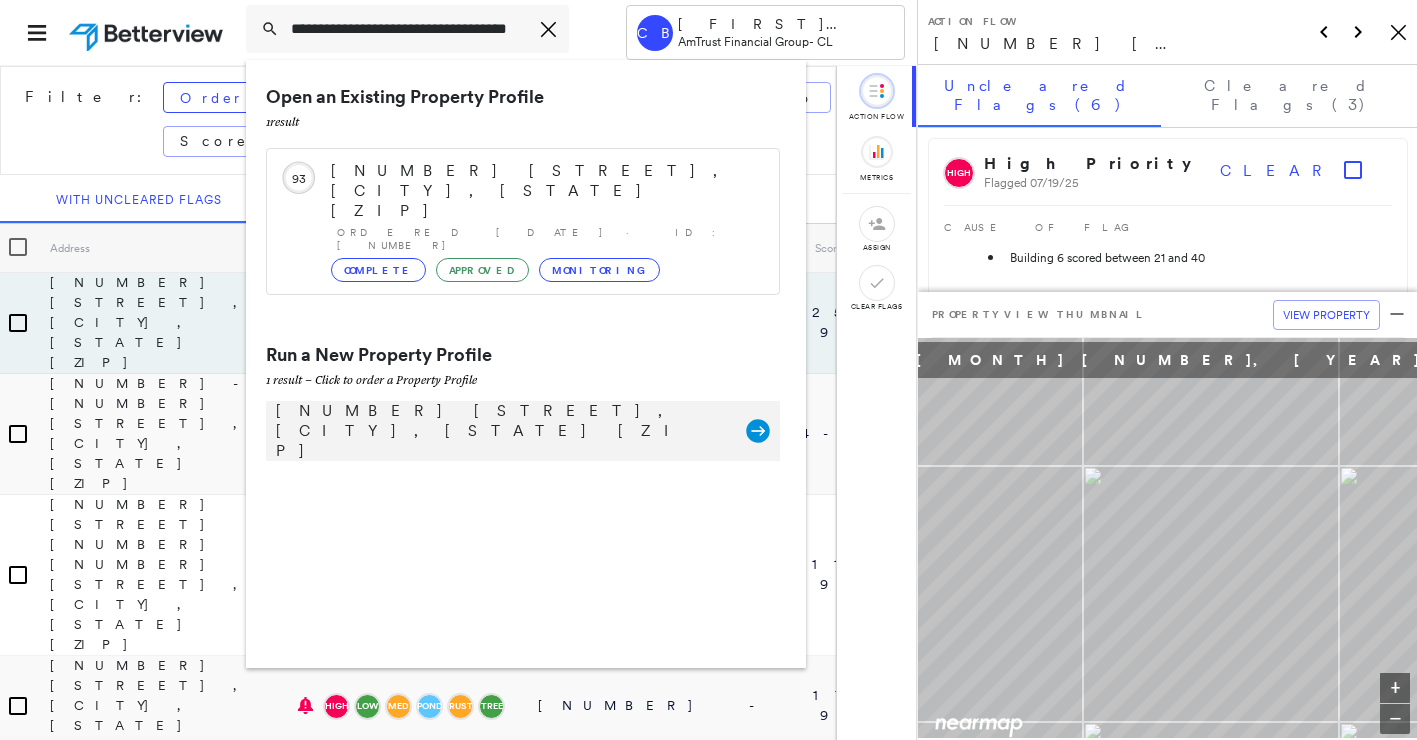 click on "[NUMBER] [STREET], [CITY], [STATE] [ZIP]" at bounding box center [501, 431] 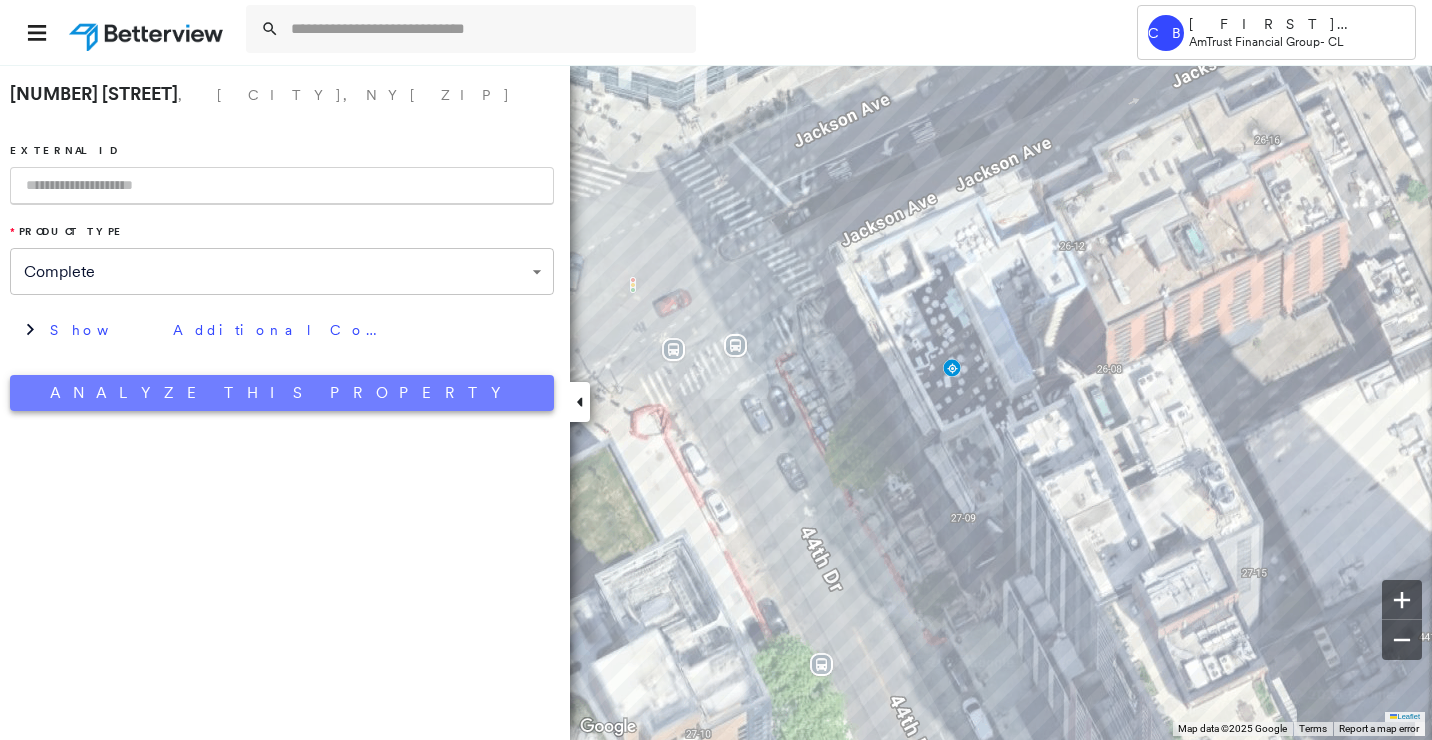 click on "Analyze This Property" at bounding box center [282, 393] 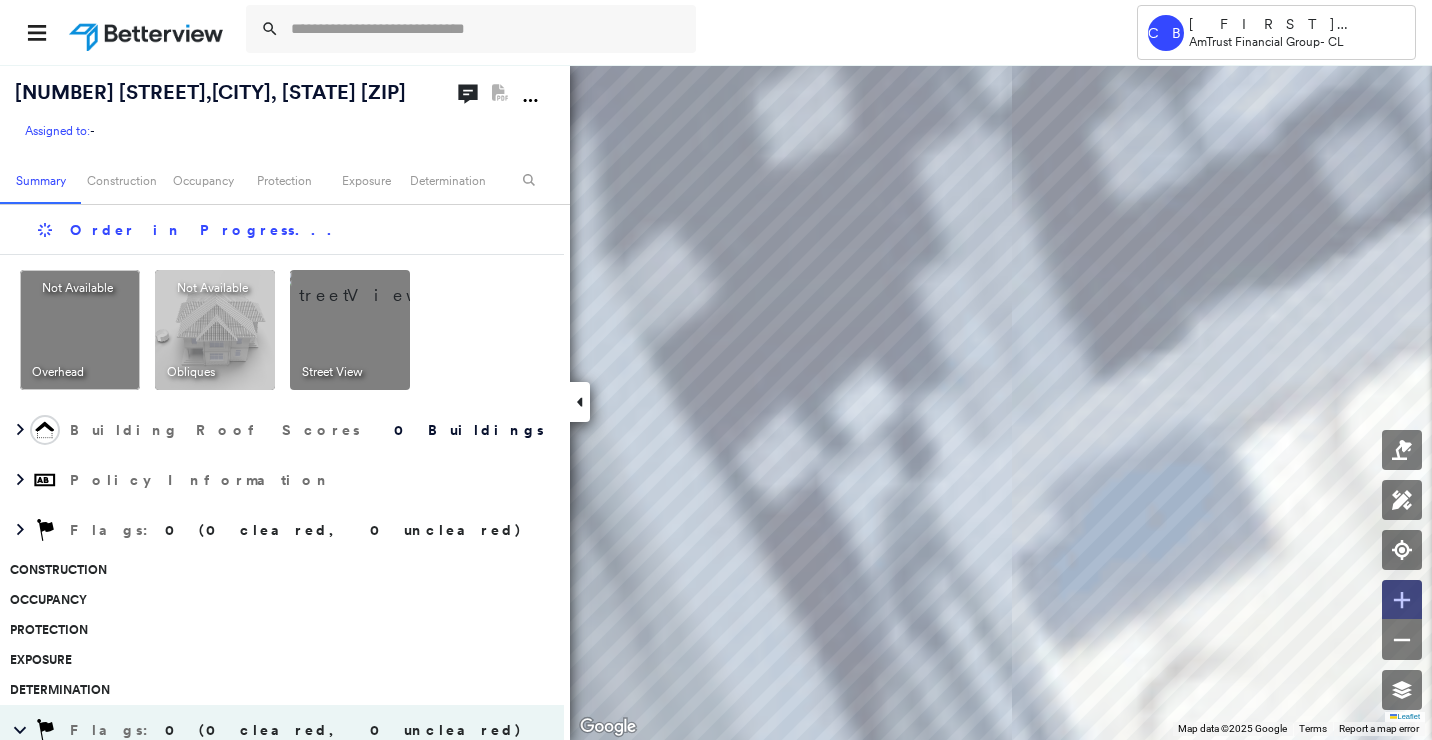 click 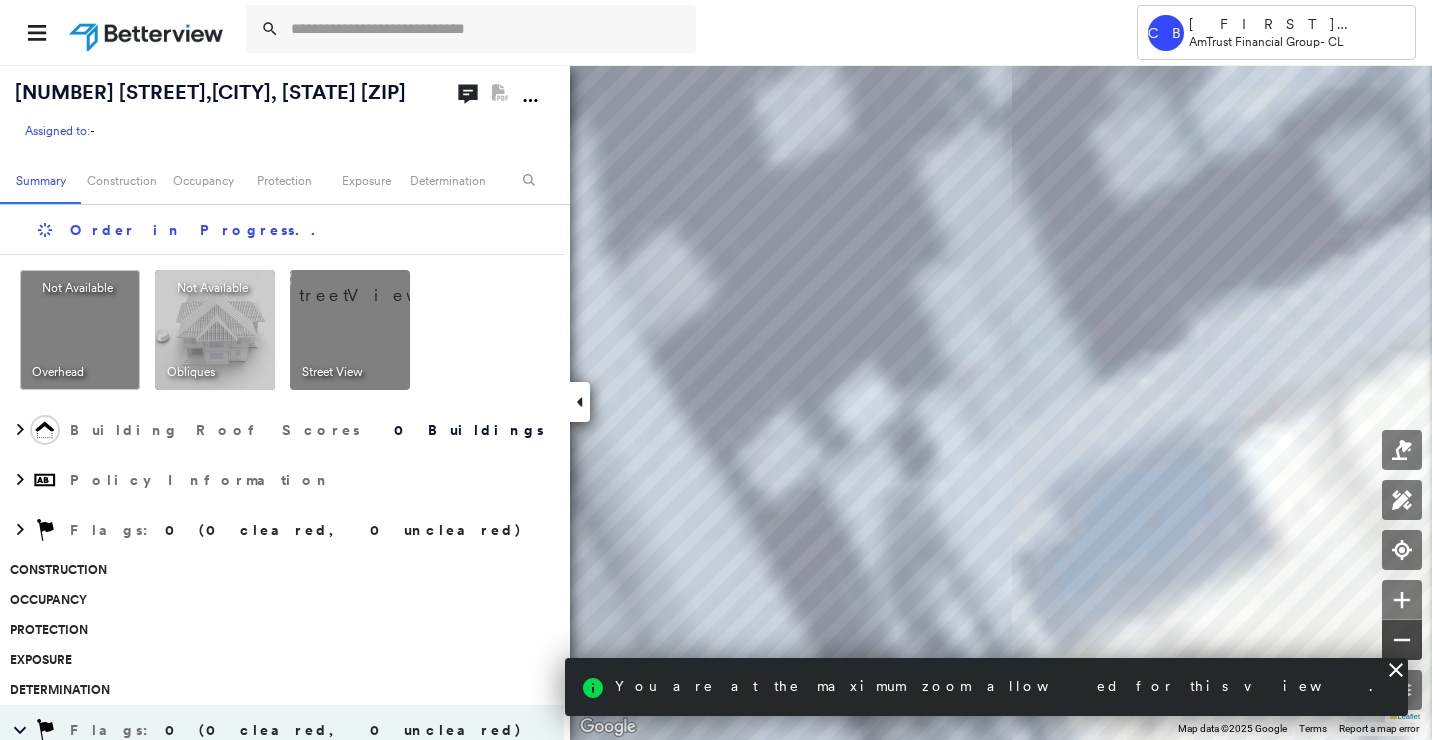 click 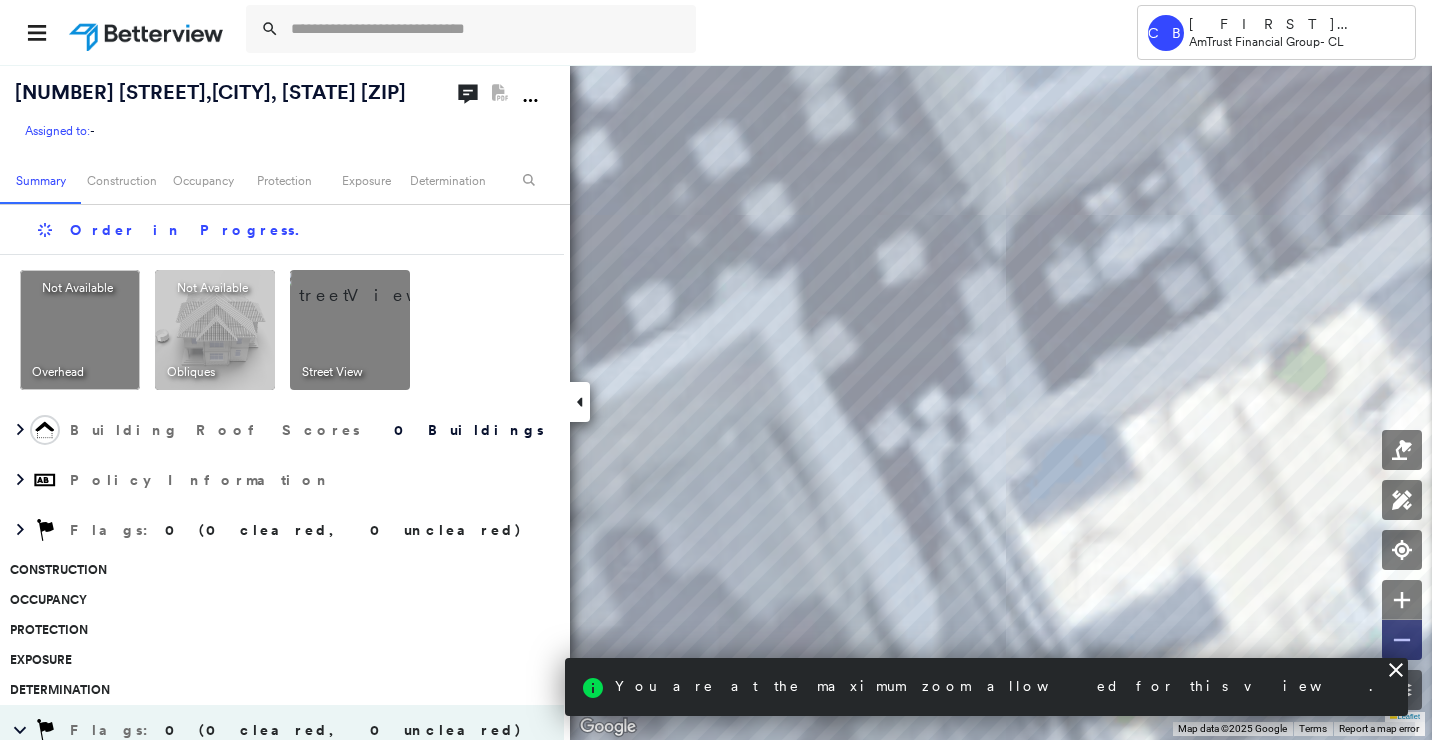 click 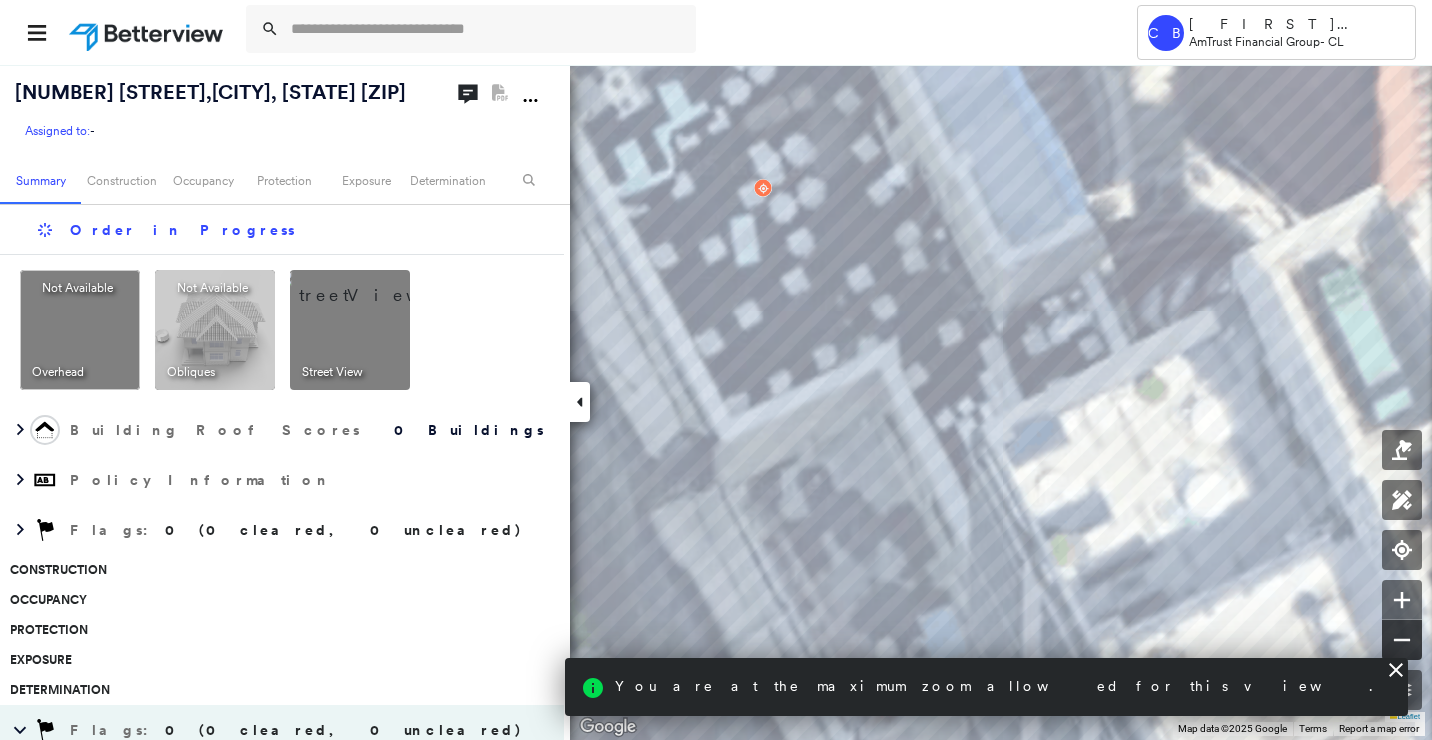 click 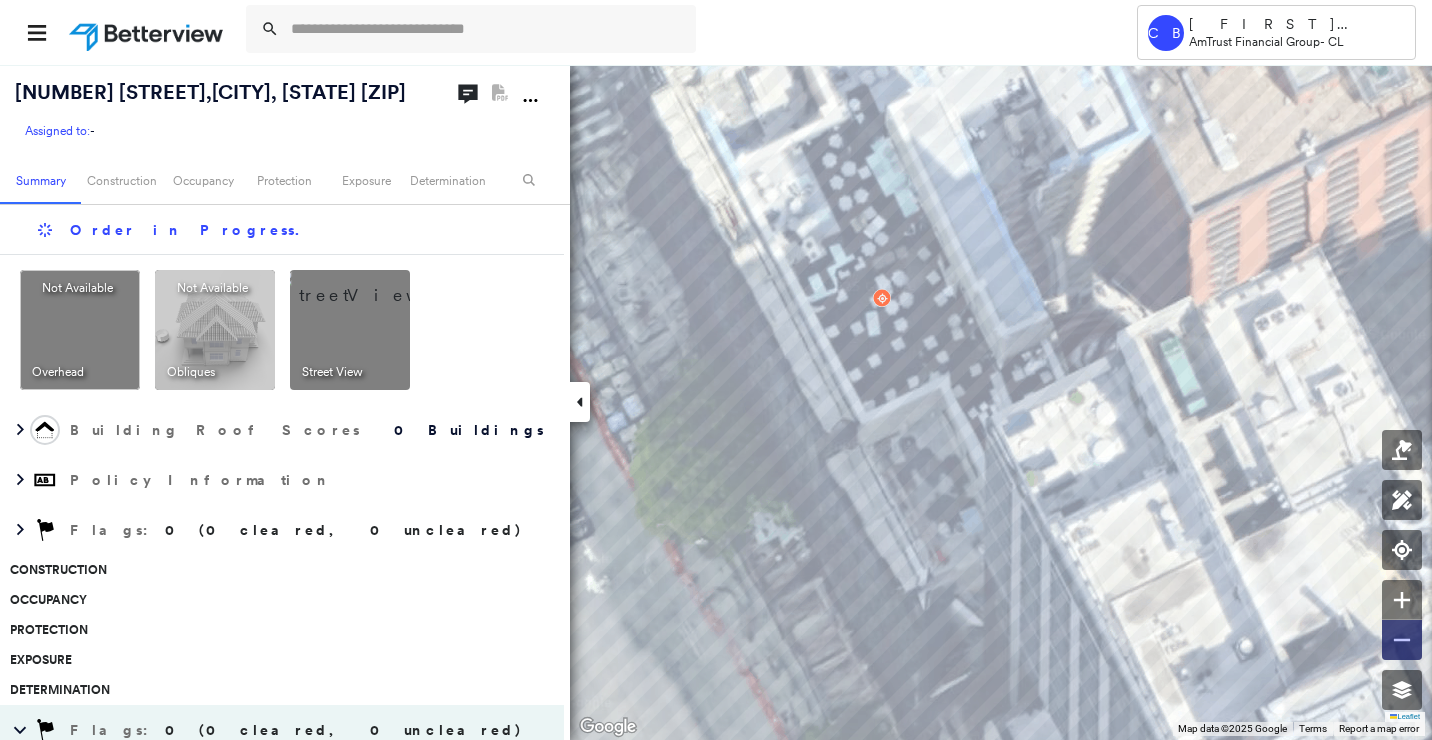 click 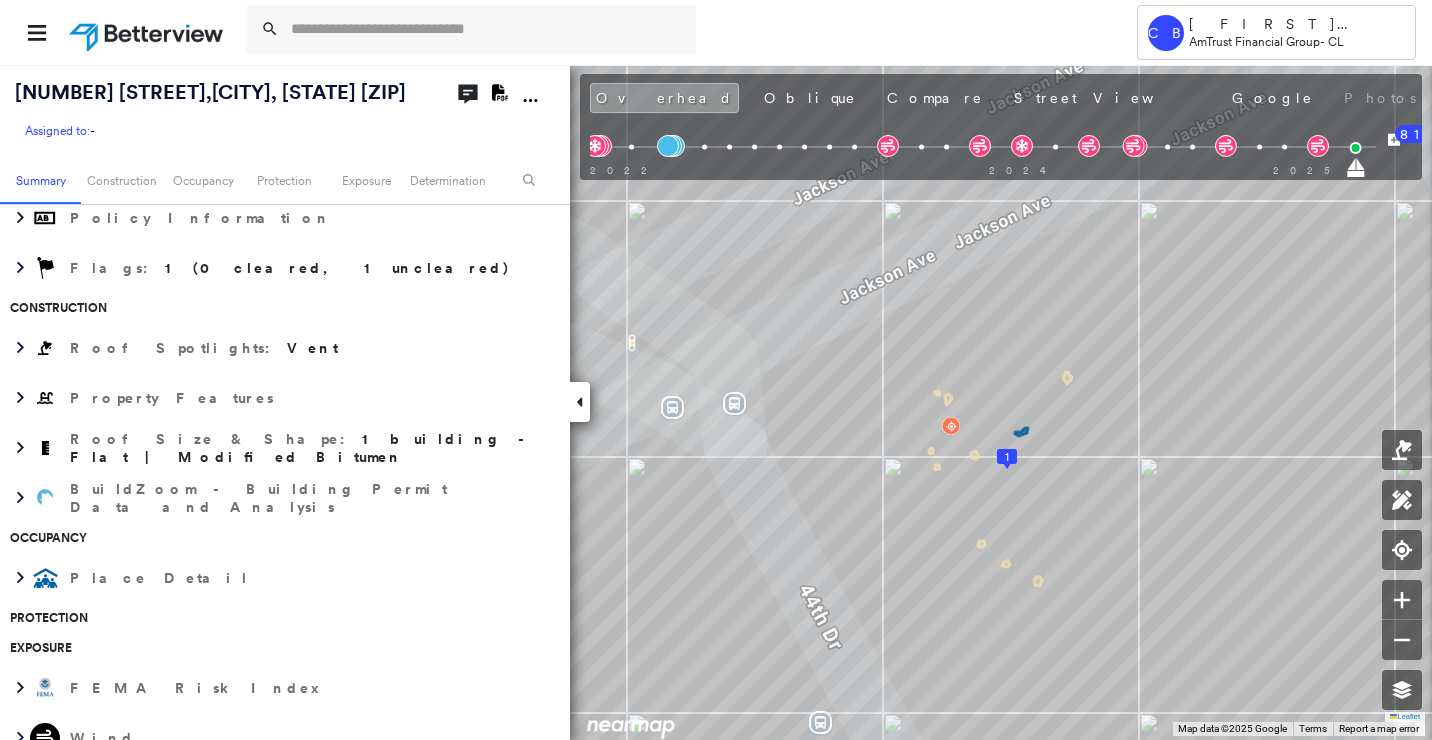 scroll, scrollTop: 0, scrollLeft: 0, axis: both 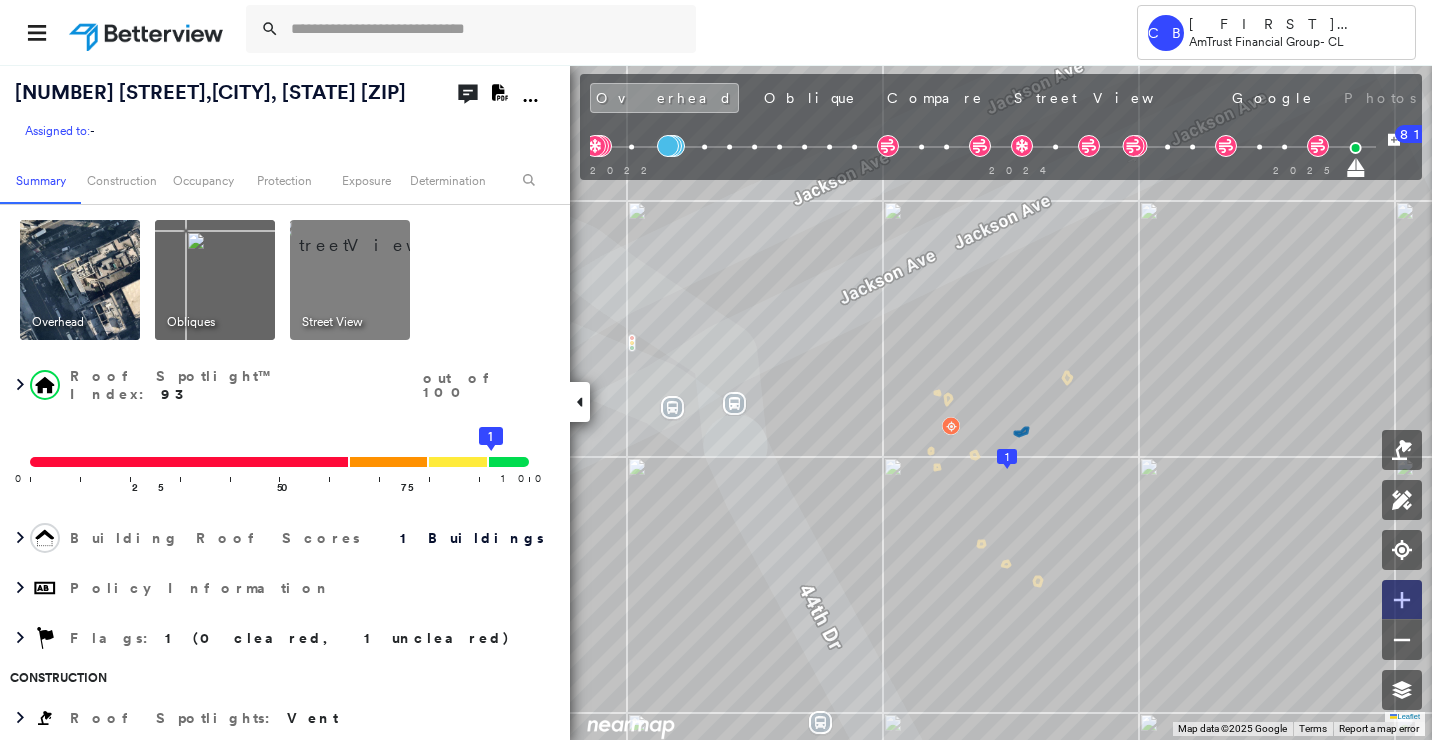 click 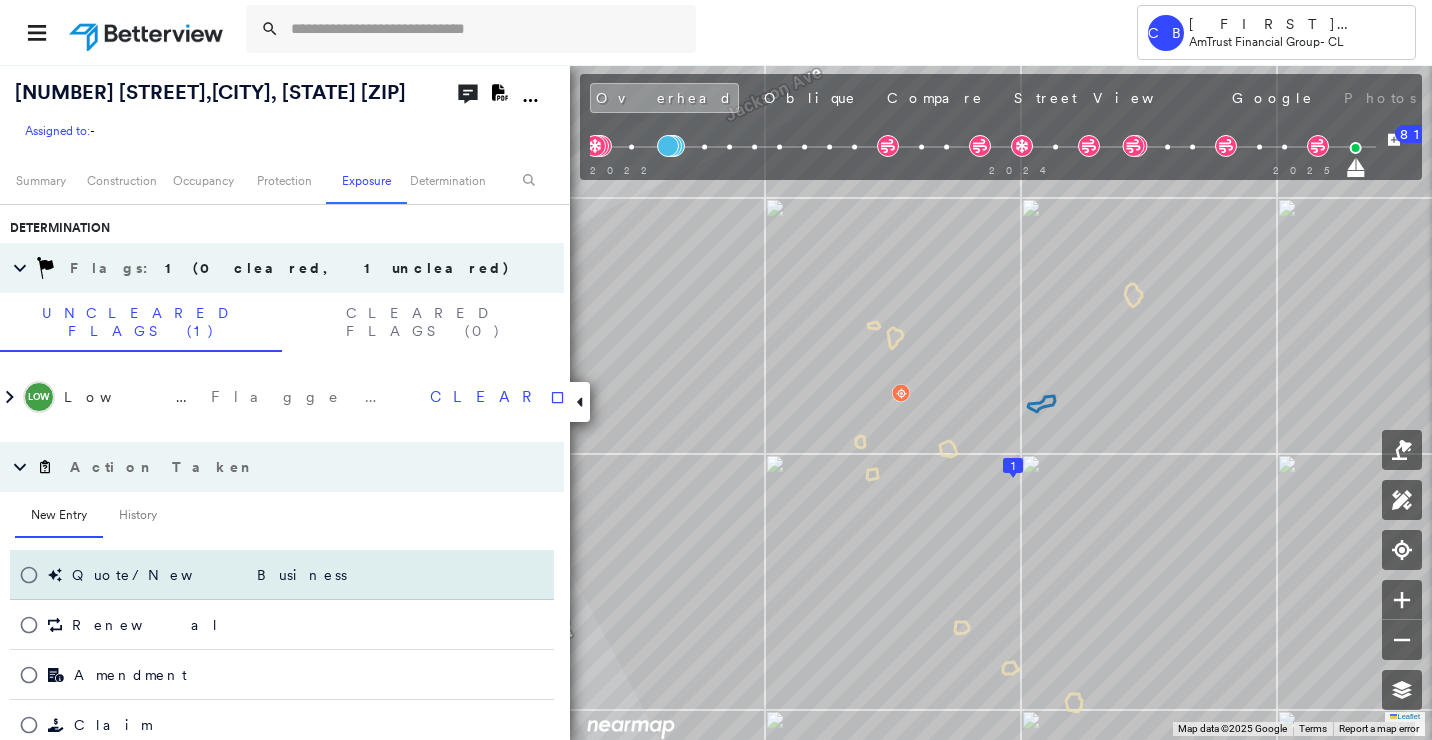 scroll, scrollTop: 870, scrollLeft: 0, axis: vertical 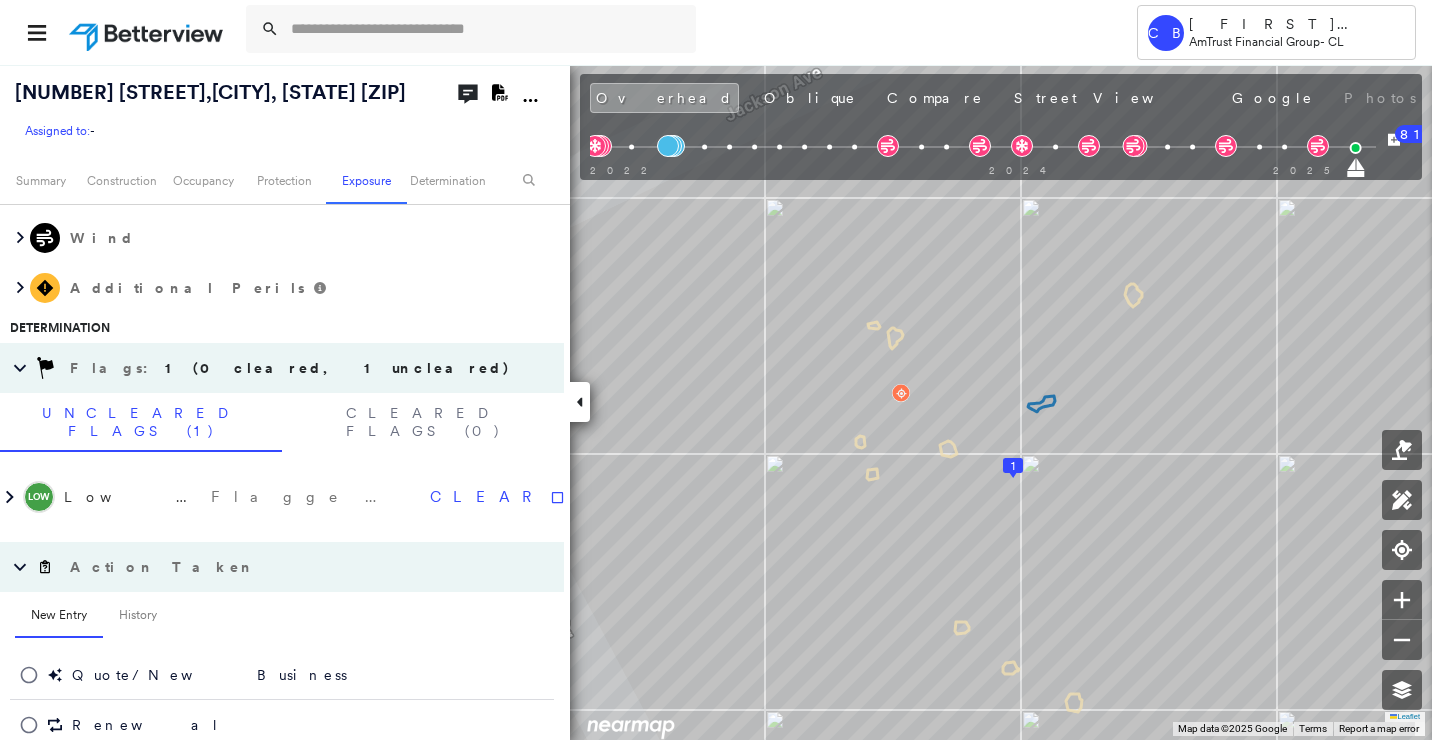 click 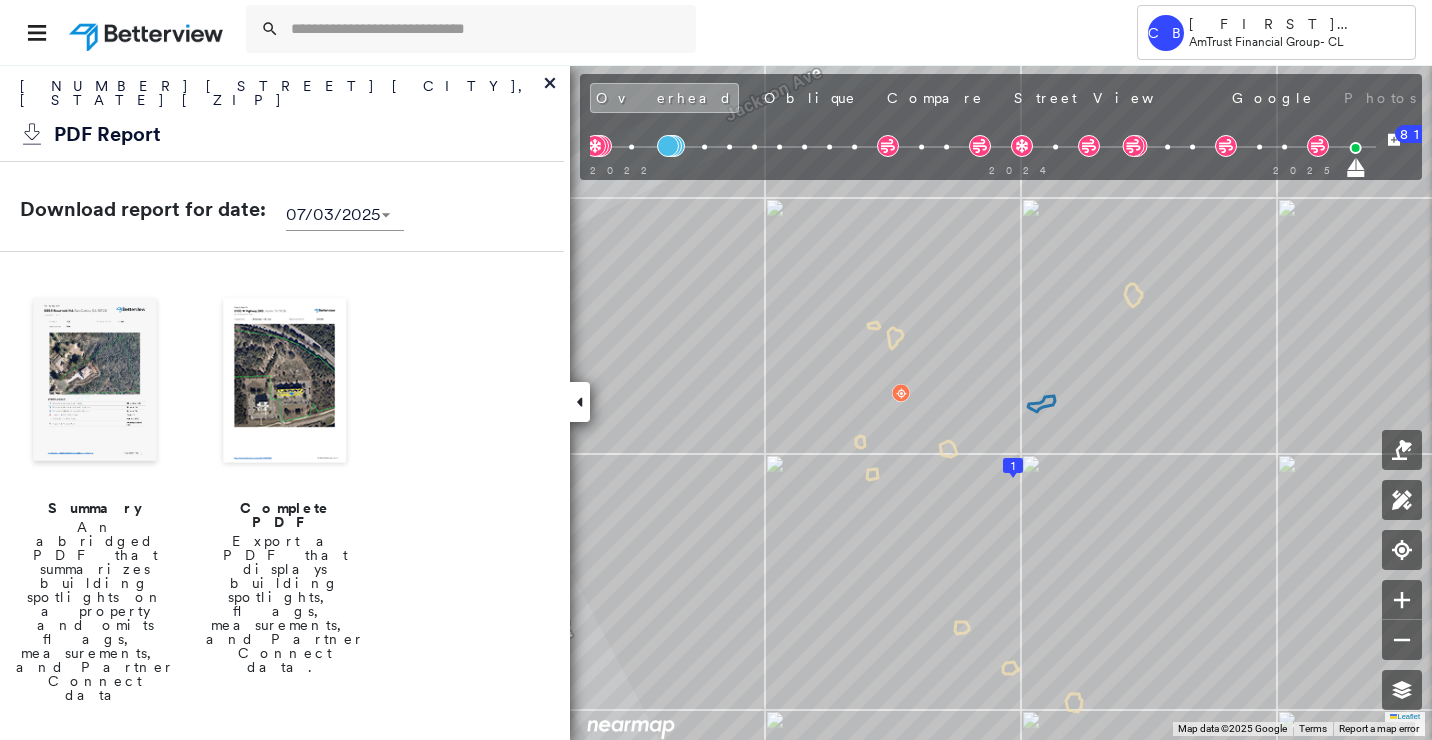 click on "Complete PDF" at bounding box center [285, 515] 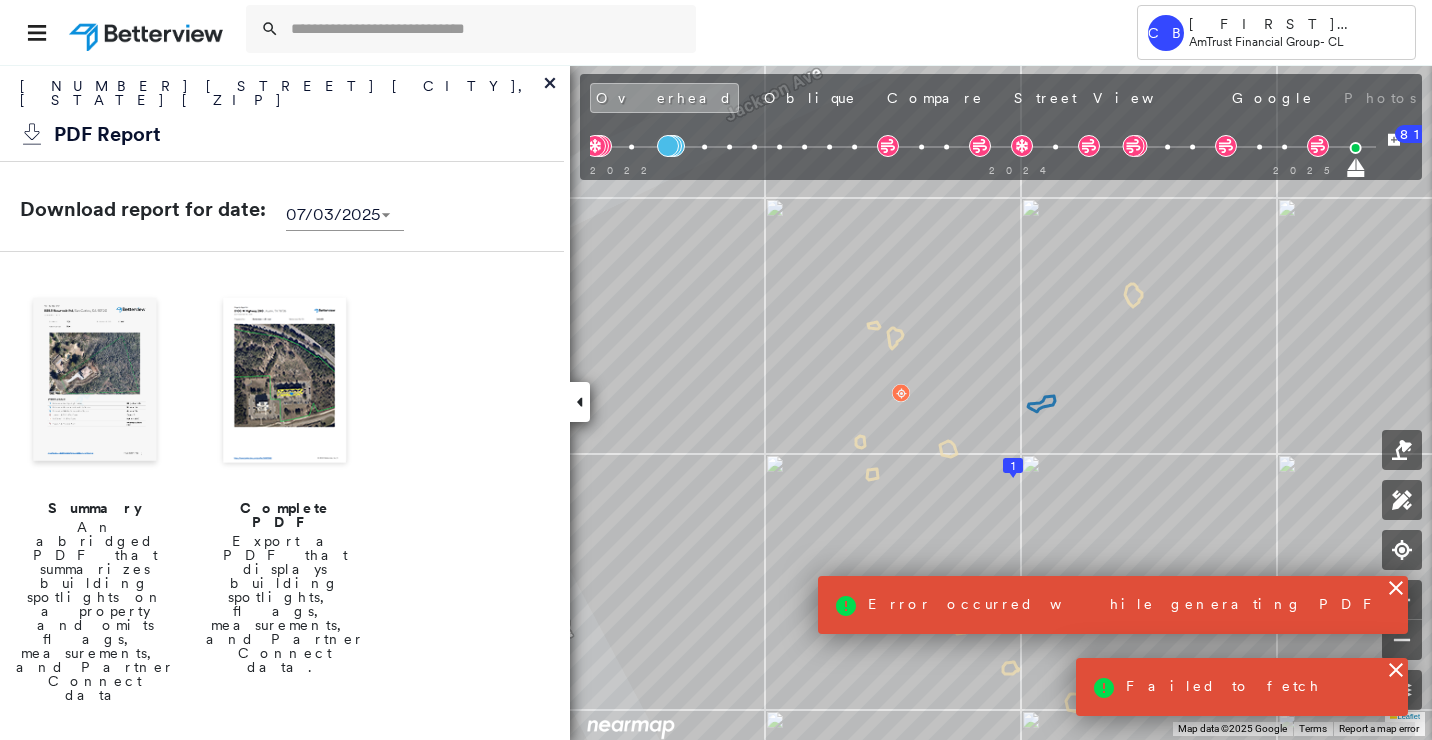 click 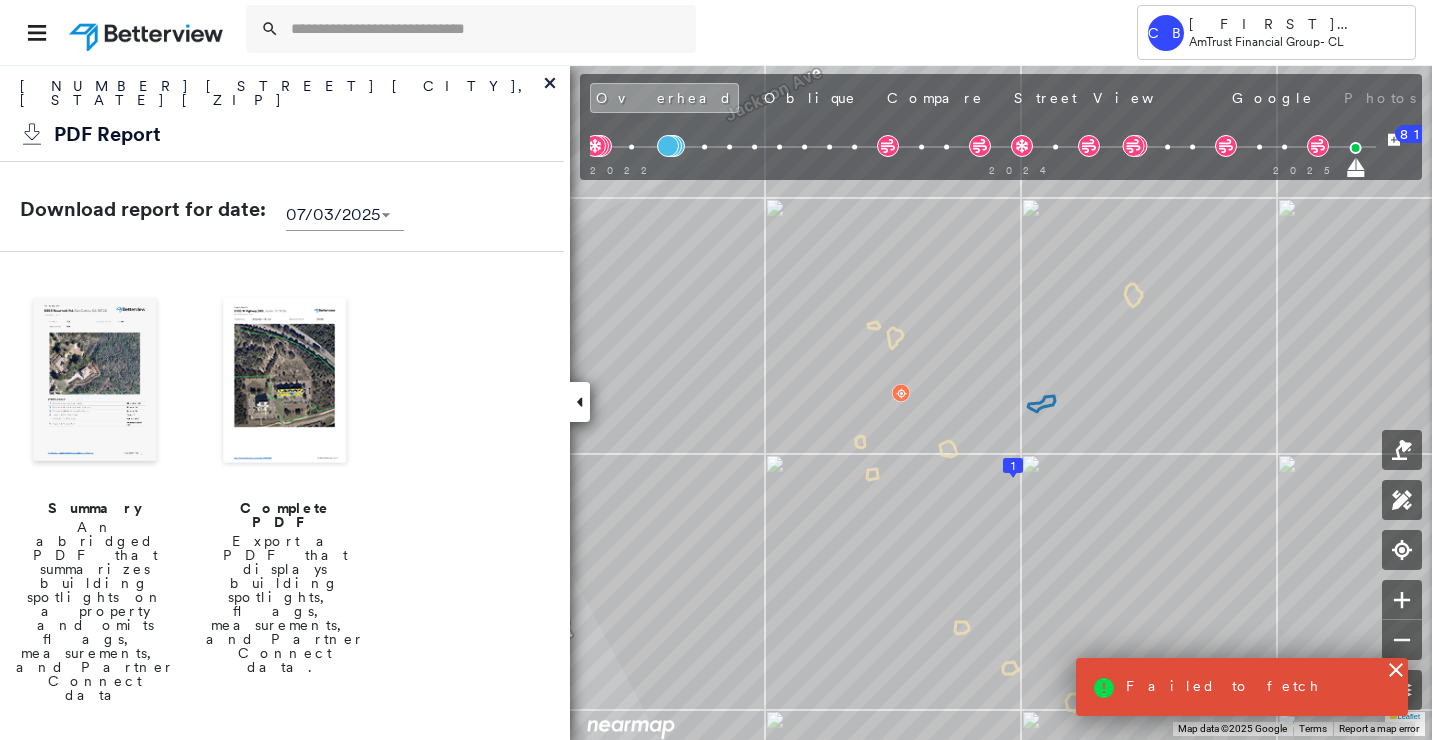 click 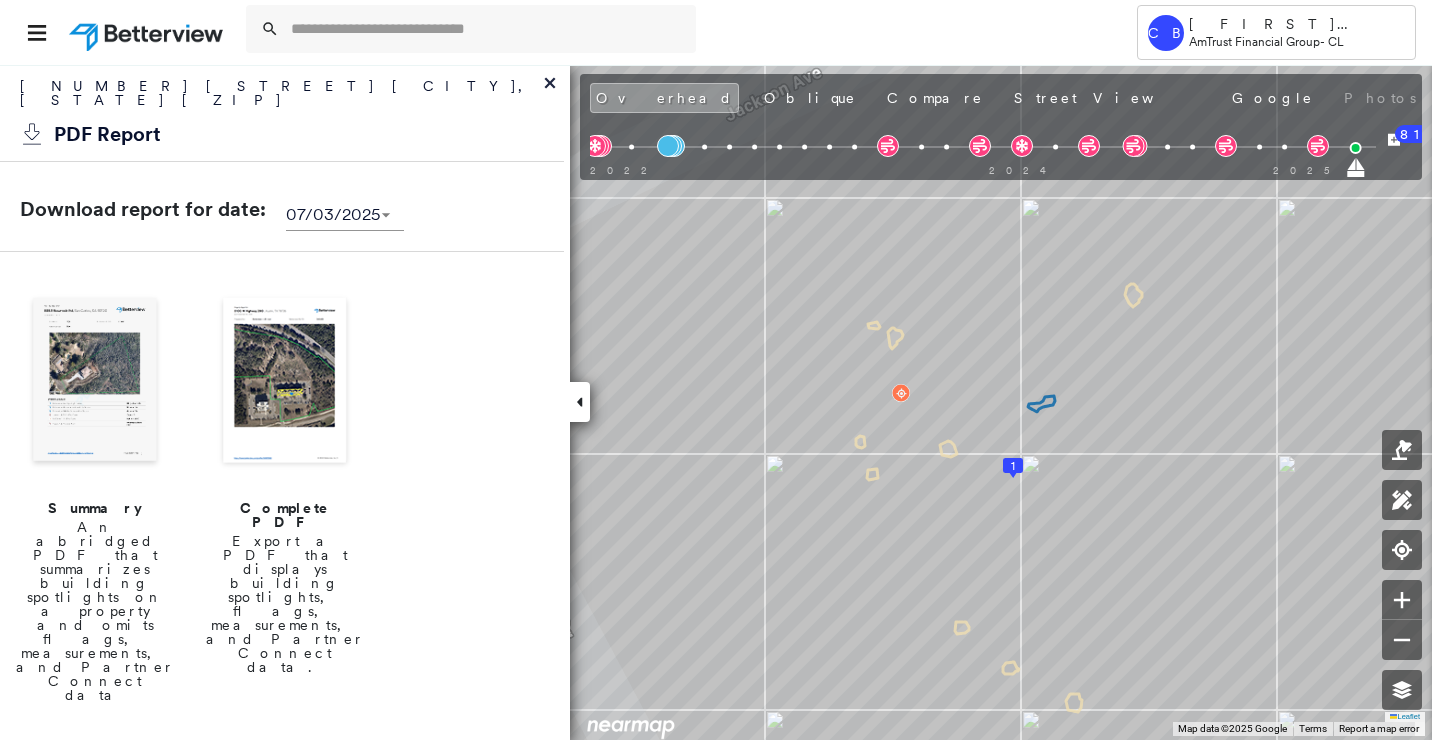 click on "Complete PDF" at bounding box center (285, 515) 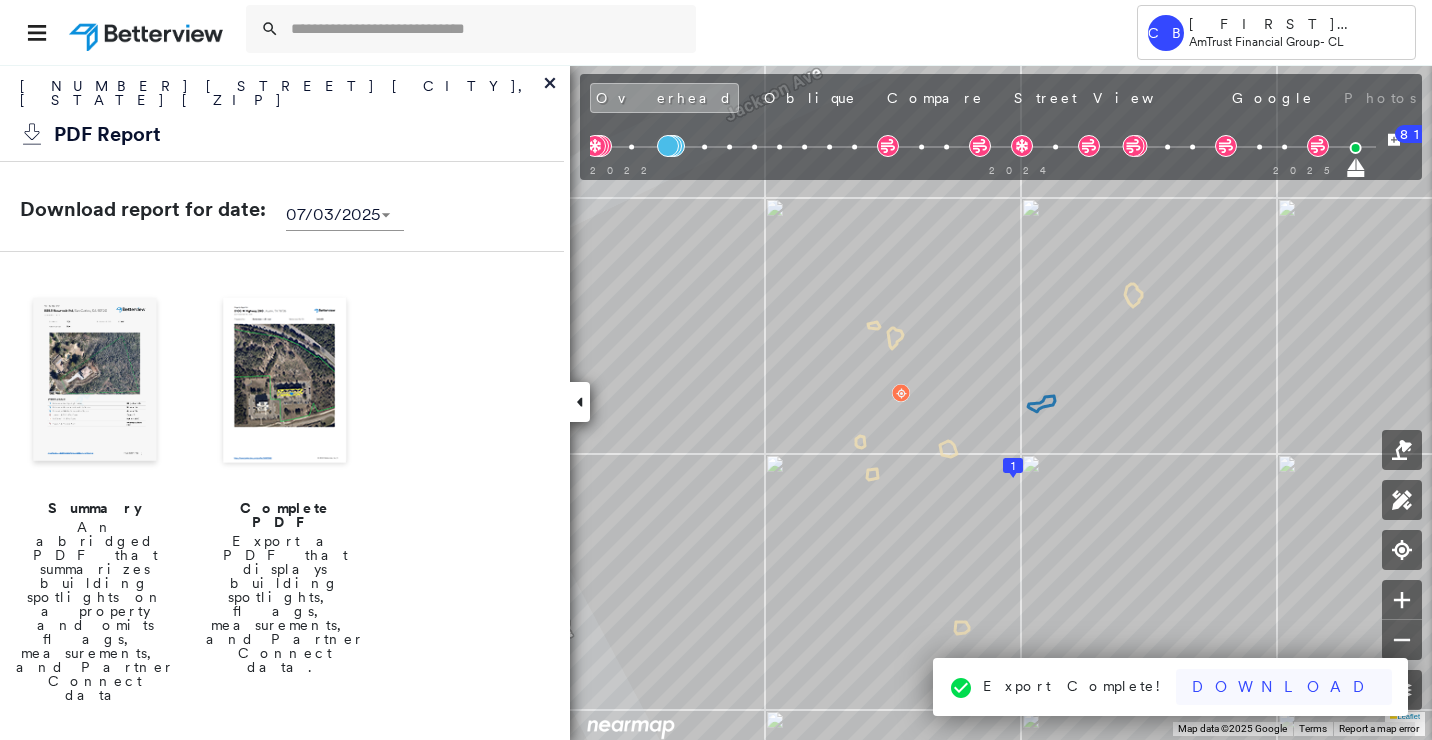 click on "Download" at bounding box center [1284, 687] 